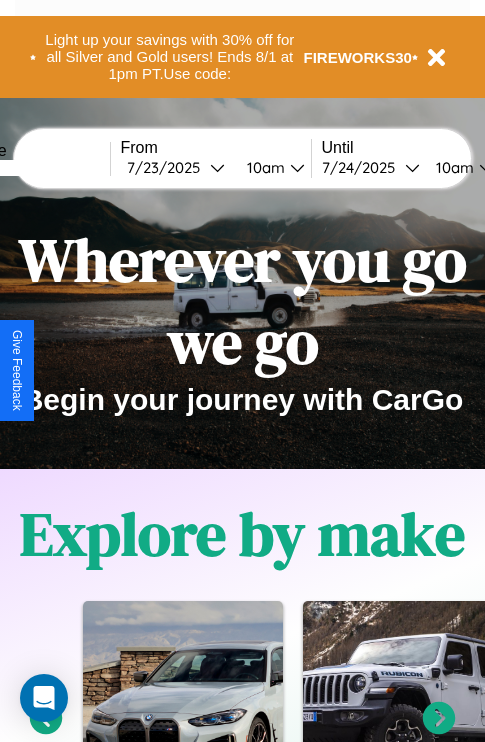 scroll, scrollTop: 0, scrollLeft: 0, axis: both 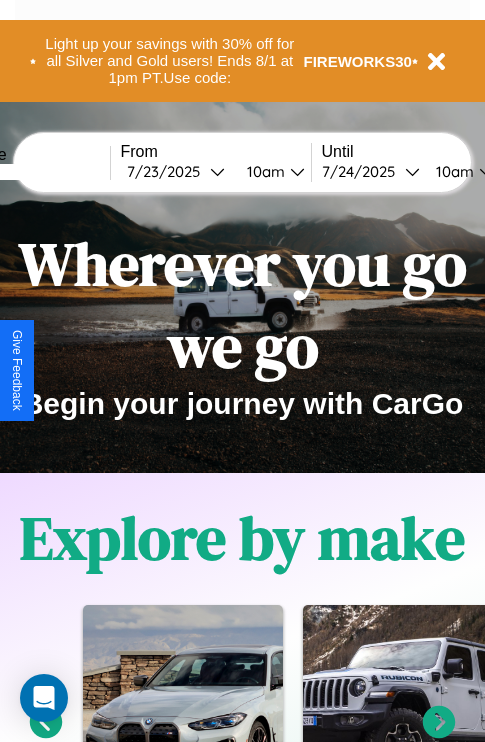 click at bounding box center (35, 172) 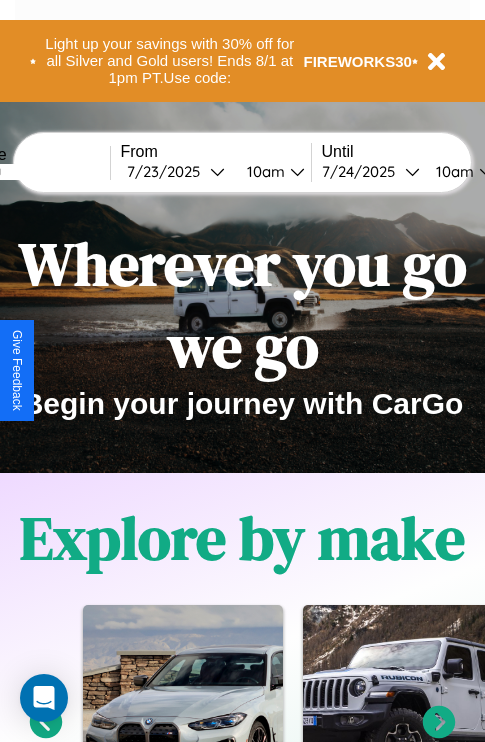 type on "*******" 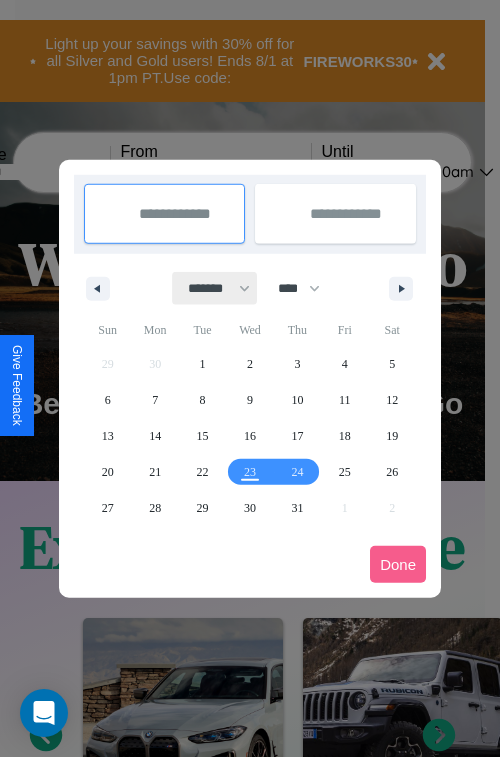 click on "******* ******** ***** ***** *** **** **** ****** ********* ******* ******** ********" at bounding box center [215, 288] 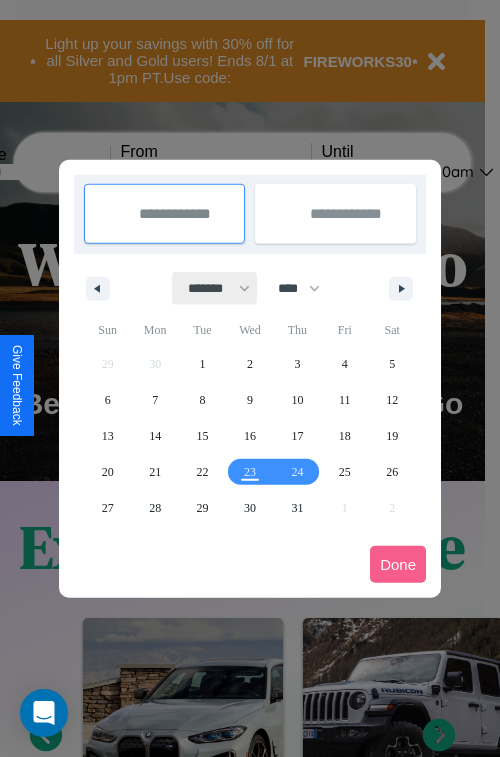 select on "*" 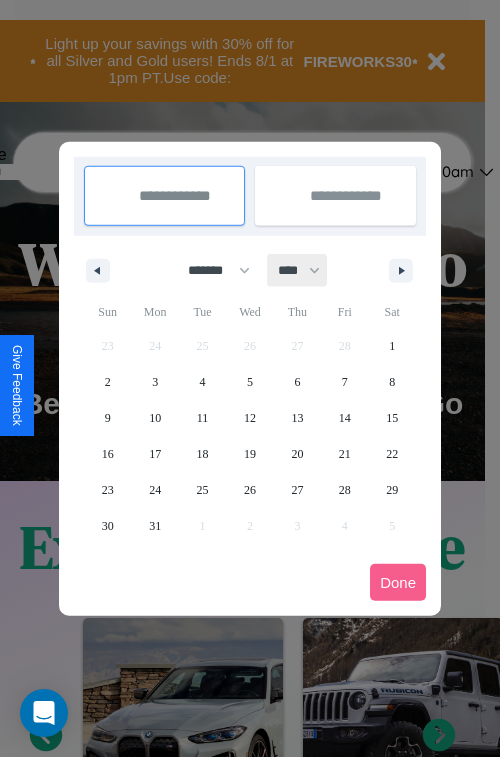 click on "**** **** **** **** **** **** **** **** **** **** **** **** **** **** **** **** **** **** **** **** **** **** **** **** **** **** **** **** **** **** **** **** **** **** **** **** **** **** **** **** **** **** **** **** **** **** **** **** **** **** **** **** **** **** **** **** **** **** **** **** **** **** **** **** **** **** **** **** **** **** **** **** **** **** **** **** **** **** **** **** **** **** **** **** **** **** **** **** **** **** **** **** **** **** **** **** **** **** **** **** **** **** **** **** **** **** **** **** **** **** **** **** **** **** **** **** **** **** **** **** ****" at bounding box center (298, 270) 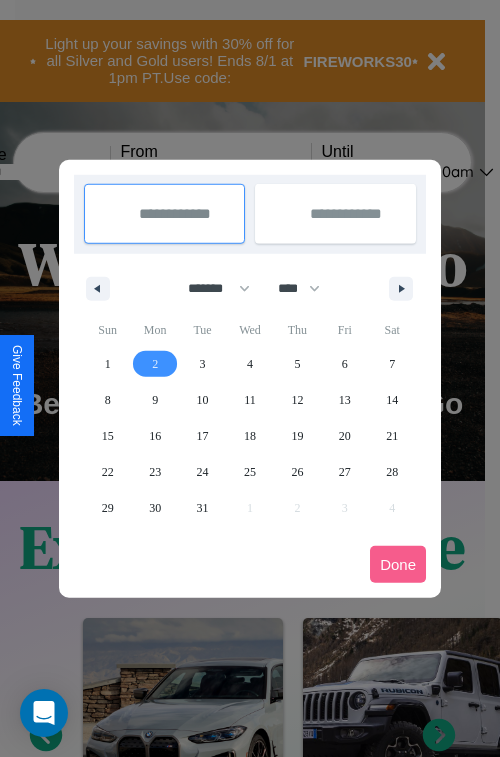 click on "2" at bounding box center [155, 364] 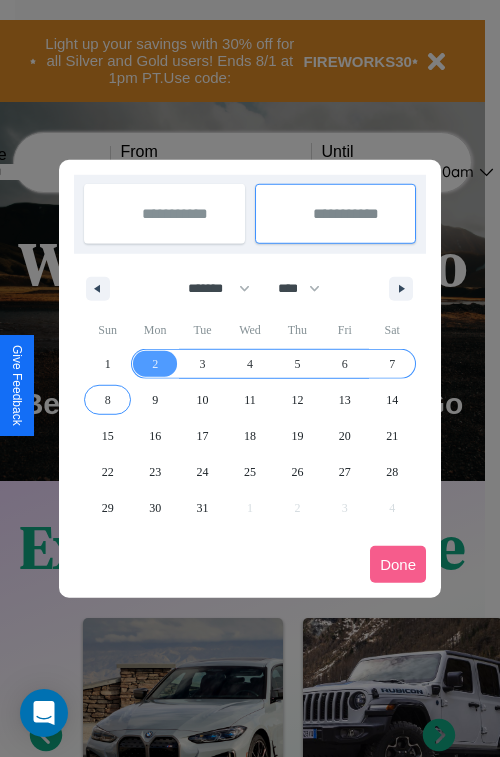 click on "8" at bounding box center [108, 400] 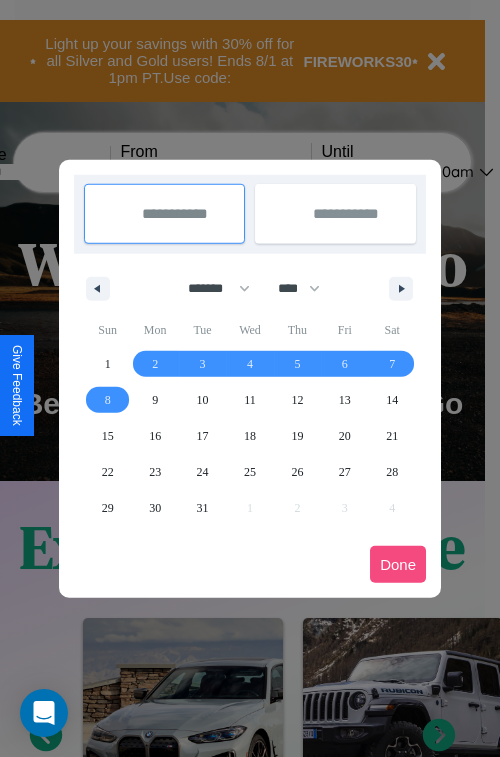 click on "Done" at bounding box center (398, 564) 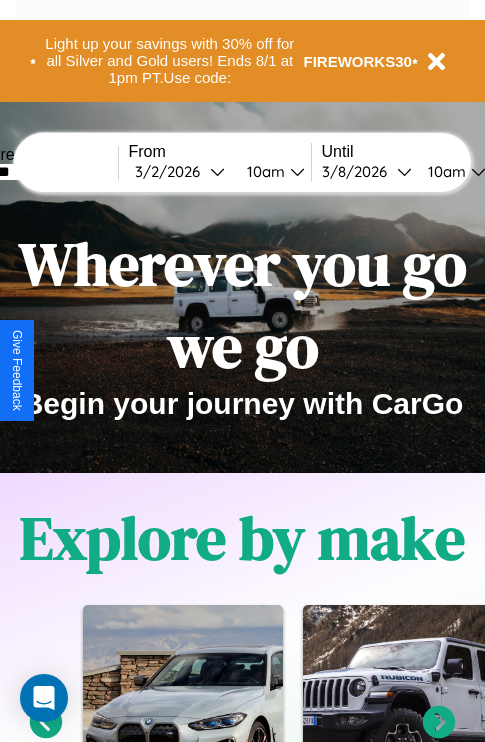 scroll, scrollTop: 0, scrollLeft: 68, axis: horizontal 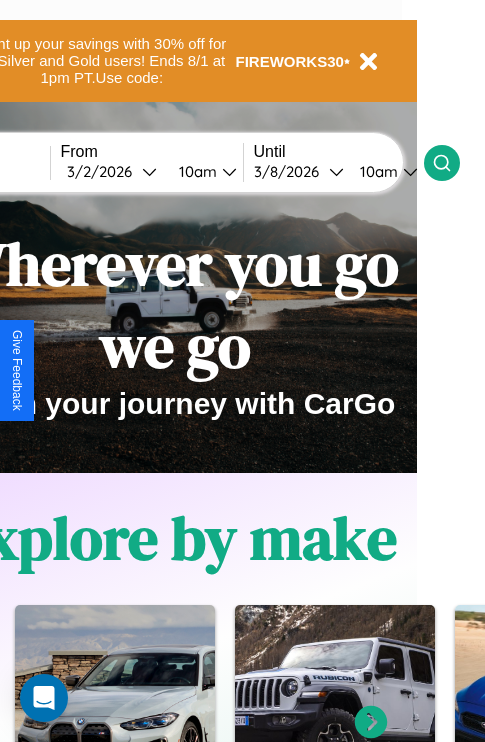 click 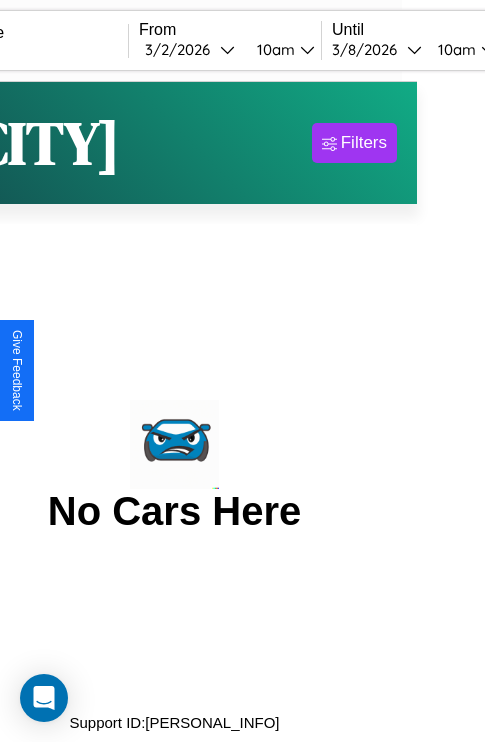 scroll, scrollTop: 0, scrollLeft: 0, axis: both 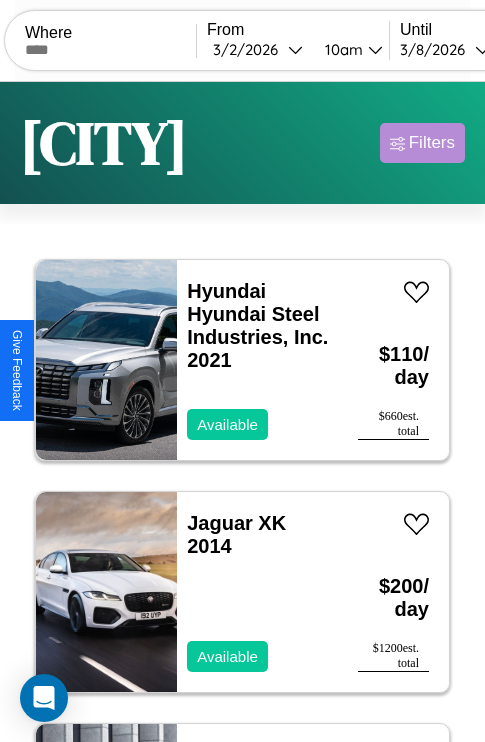 click on "Filters" at bounding box center (432, 143) 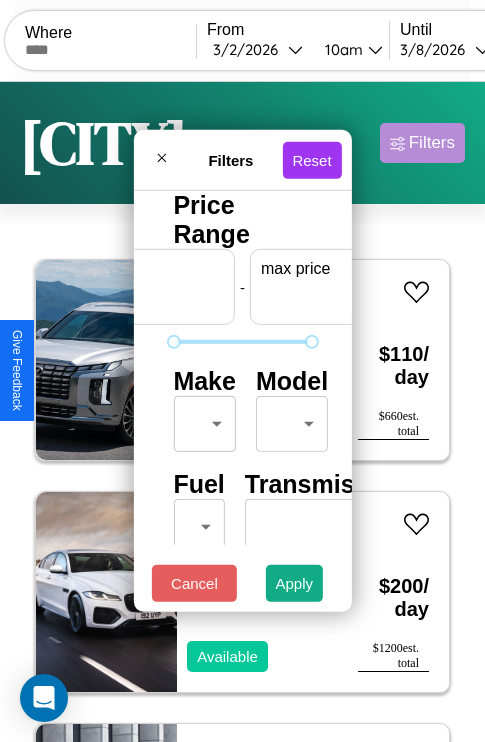 scroll, scrollTop: 0, scrollLeft: 124, axis: horizontal 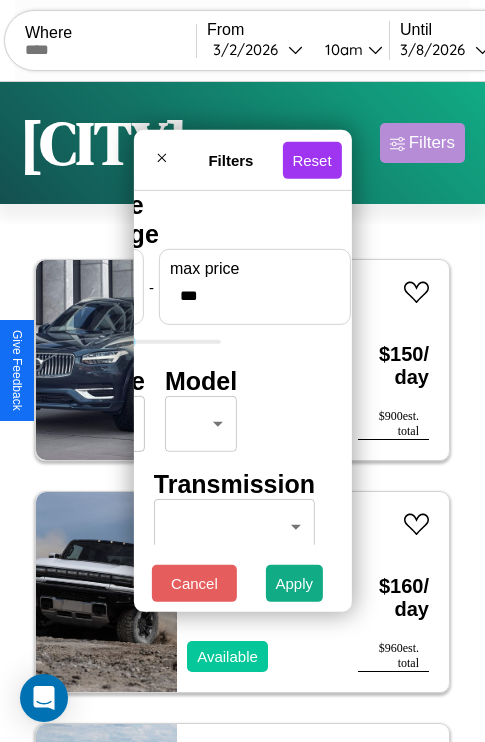type on "***" 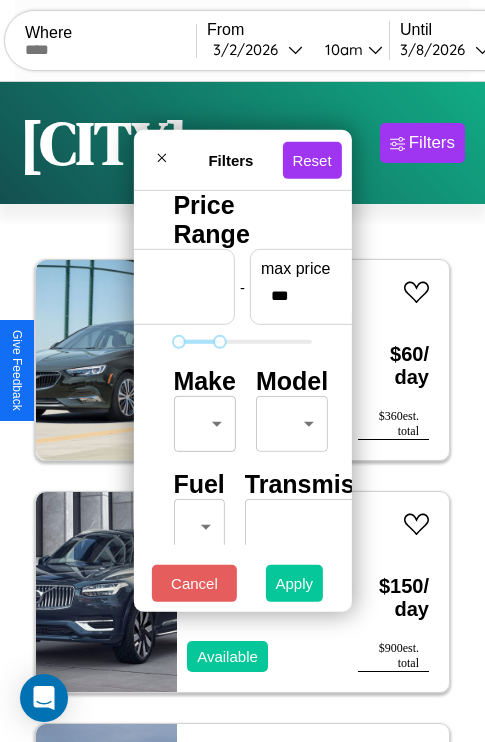 type on "**" 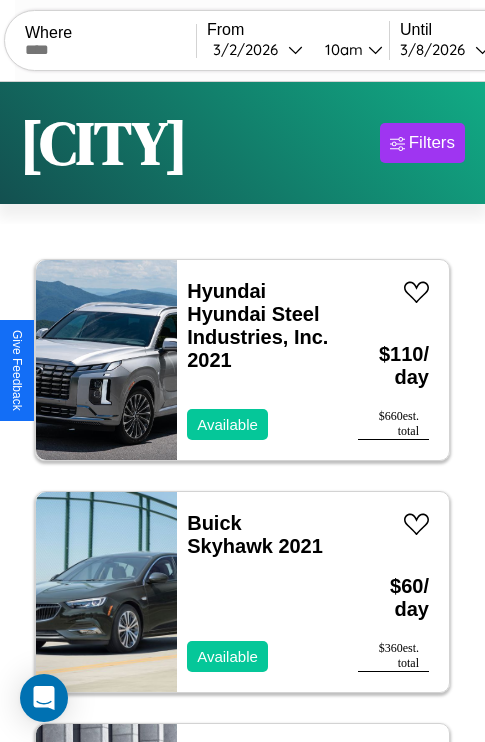 scroll, scrollTop: 0, scrollLeft: 0, axis: both 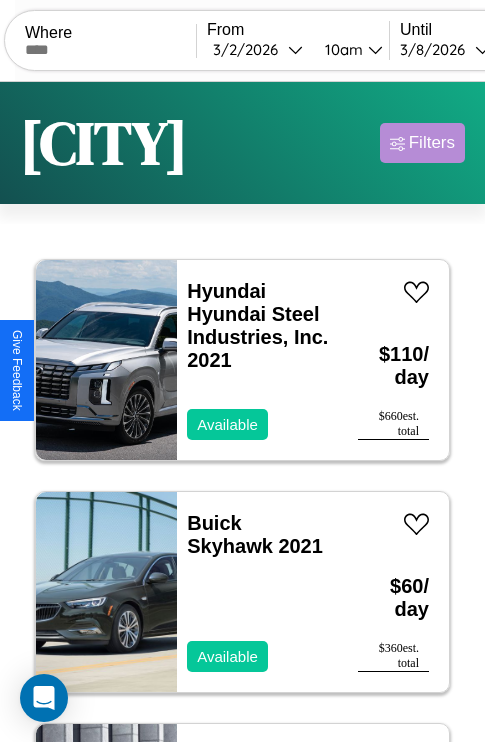 click on "Filters" at bounding box center [432, 143] 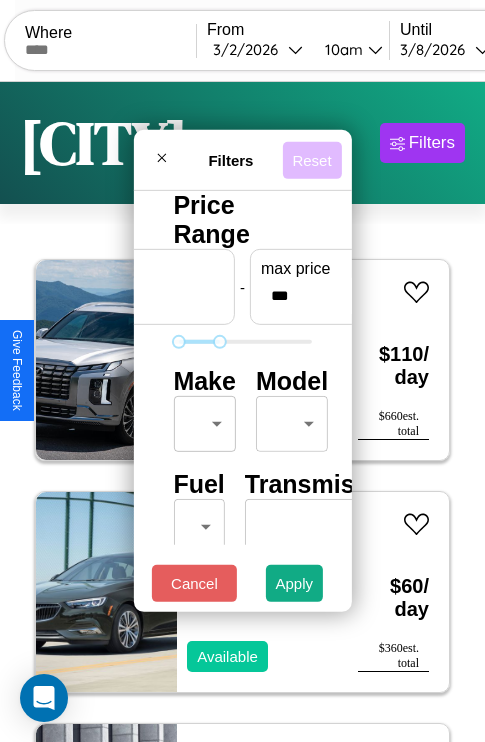 click on "Reset" at bounding box center [311, 159] 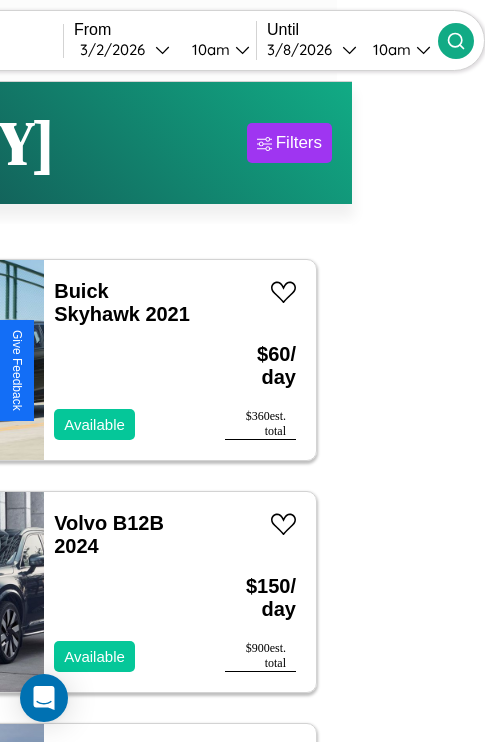 type on "******" 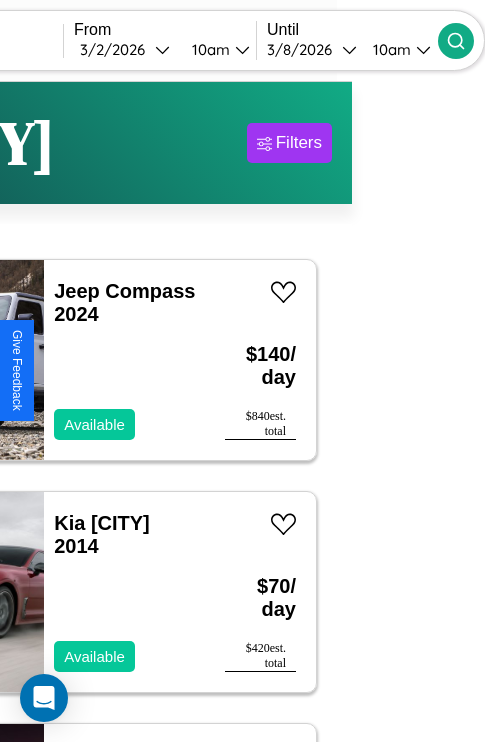 scroll, scrollTop: 95, scrollLeft: 35, axis: both 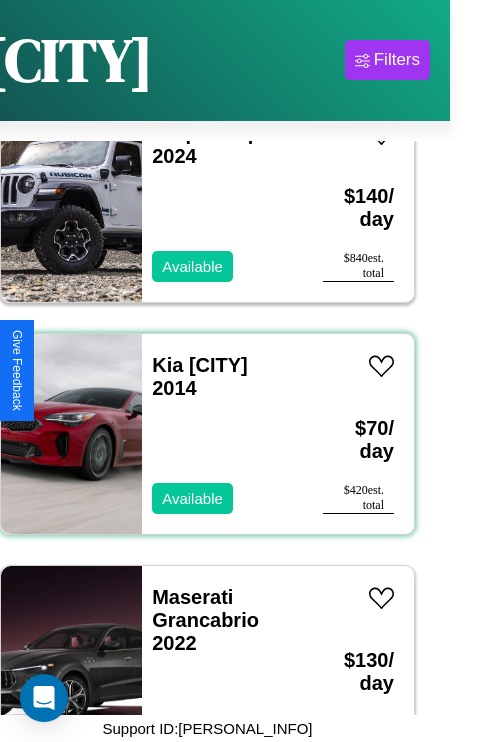 click on "Kia   Miami   2014 Available" at bounding box center [222, 434] 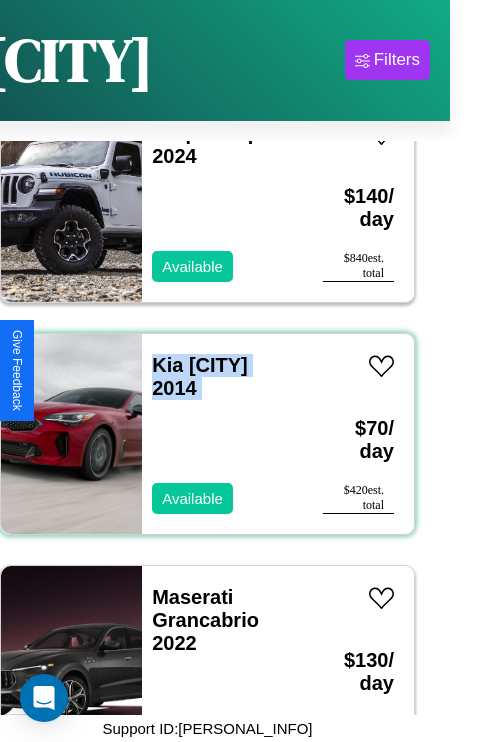 click on "Kia   Miami   2014 Available" at bounding box center [222, 434] 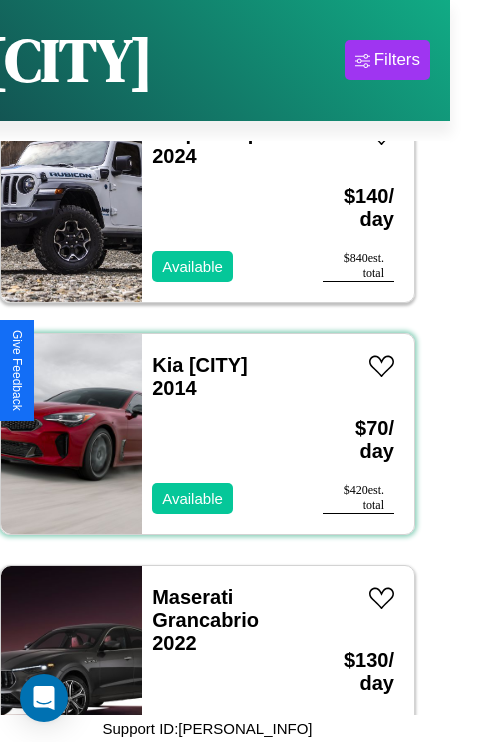 click on "Kia   Miami   2014 Available" at bounding box center [222, 434] 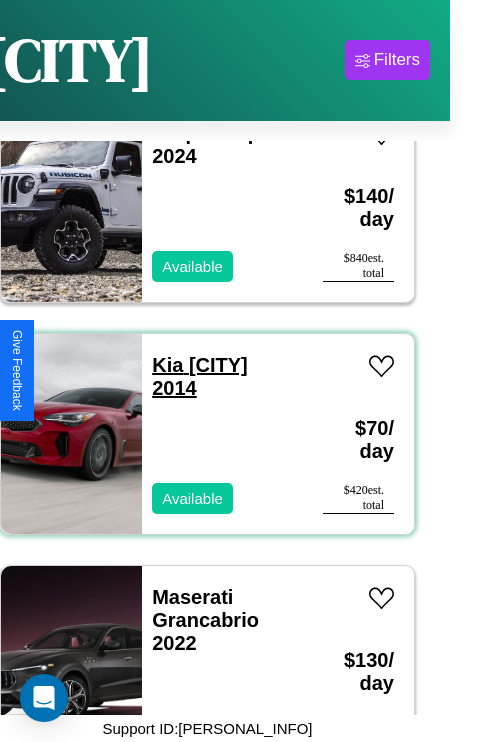 click on "Kia   Miami   2014" at bounding box center [200, 376] 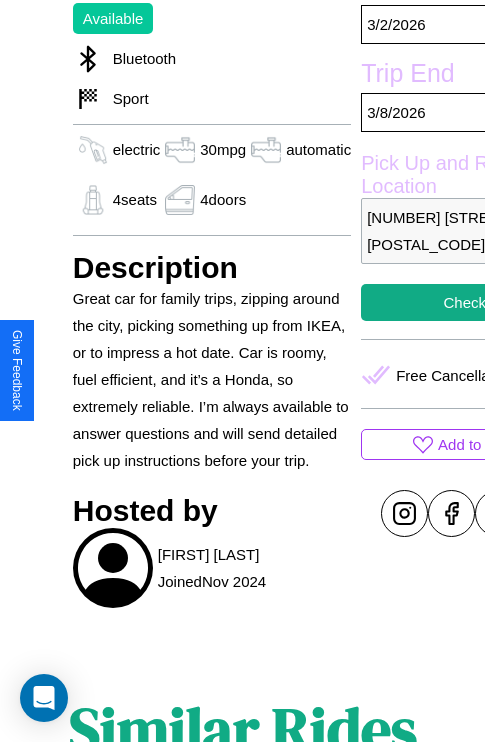 scroll, scrollTop: 589, scrollLeft: 0, axis: vertical 